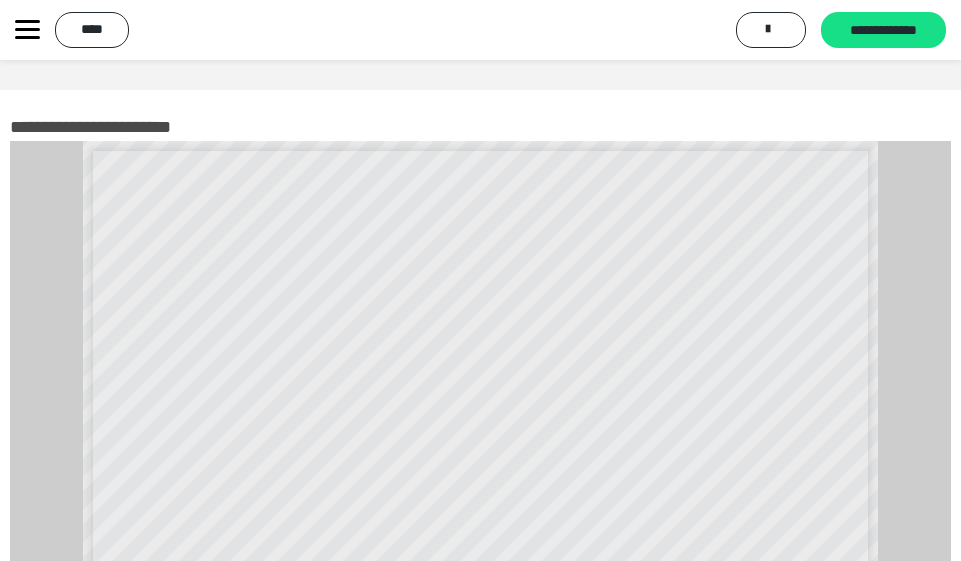 scroll, scrollTop: 4449, scrollLeft: 0, axis: vertical 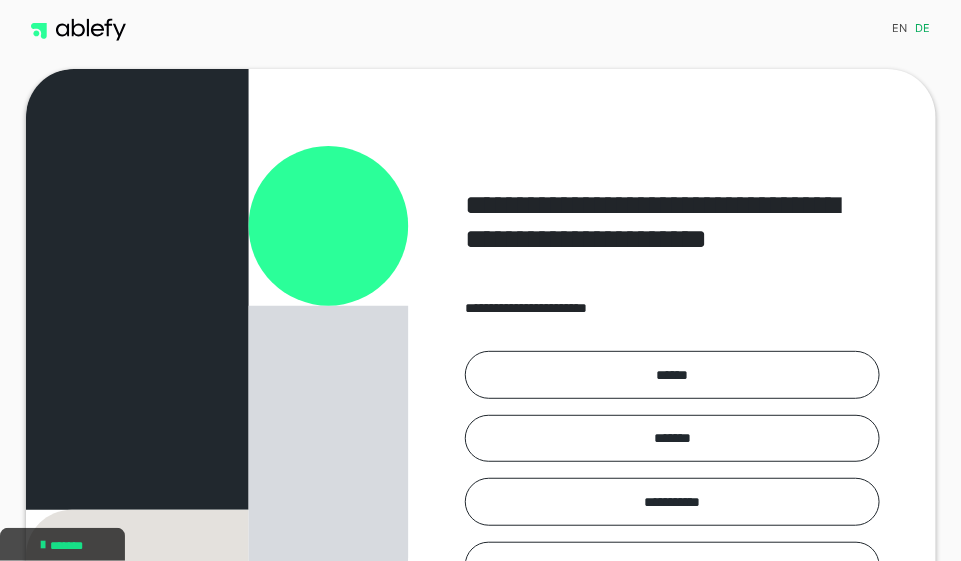 click on "******" at bounding box center (672, 374) 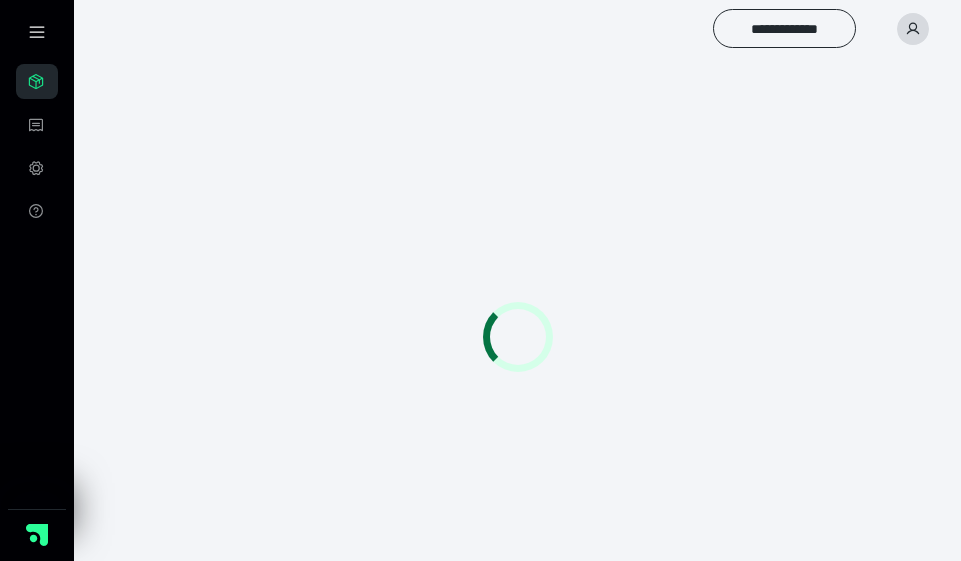 scroll, scrollTop: 0, scrollLeft: 0, axis: both 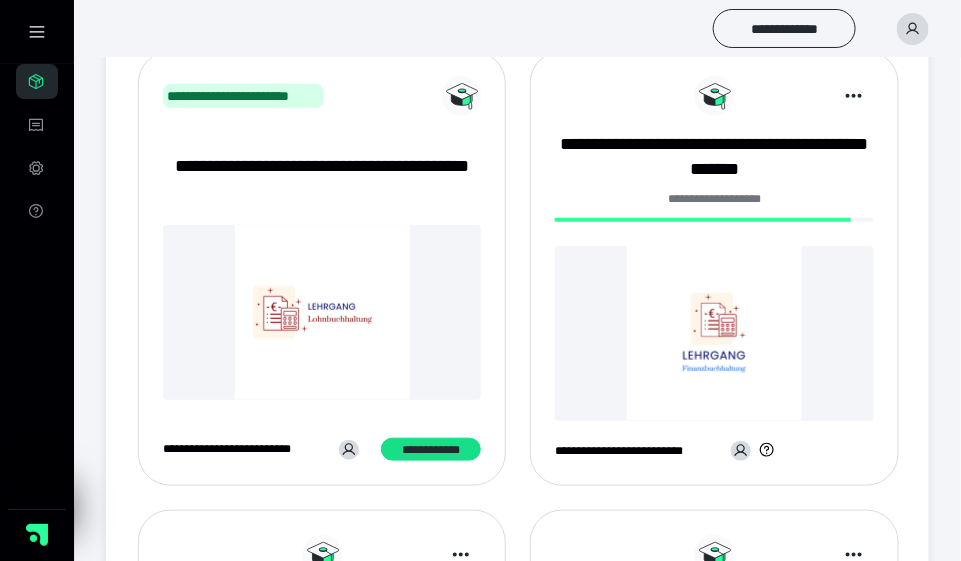 click at bounding box center [714, 333] 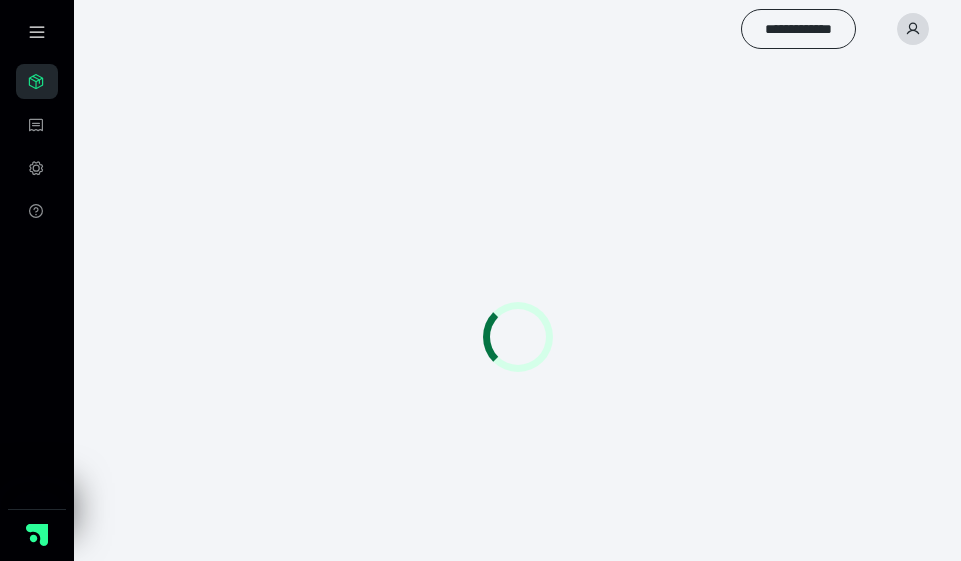 scroll, scrollTop: 0, scrollLeft: 0, axis: both 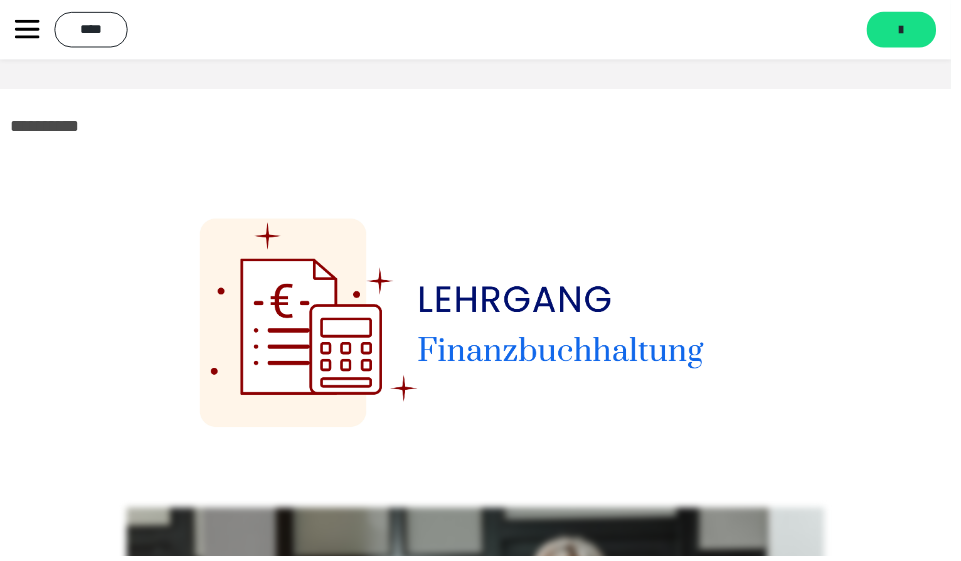 click 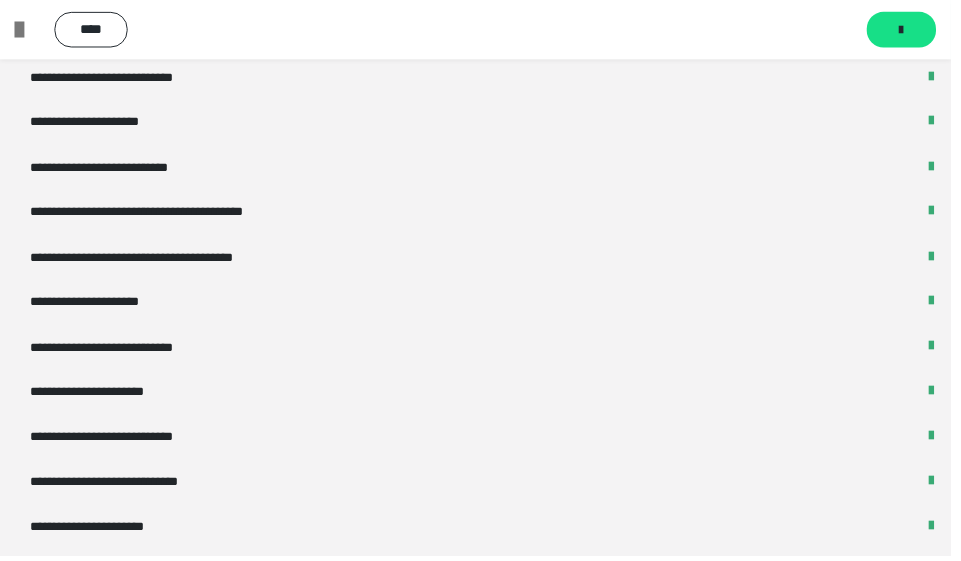 scroll, scrollTop: 3671, scrollLeft: 0, axis: vertical 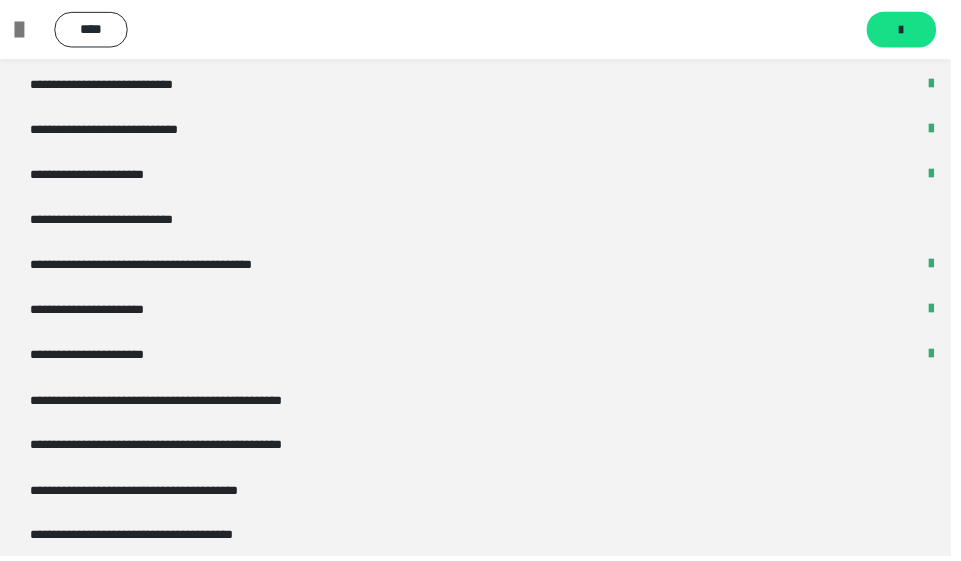 click on "**********" at bounding box center (129, 222) 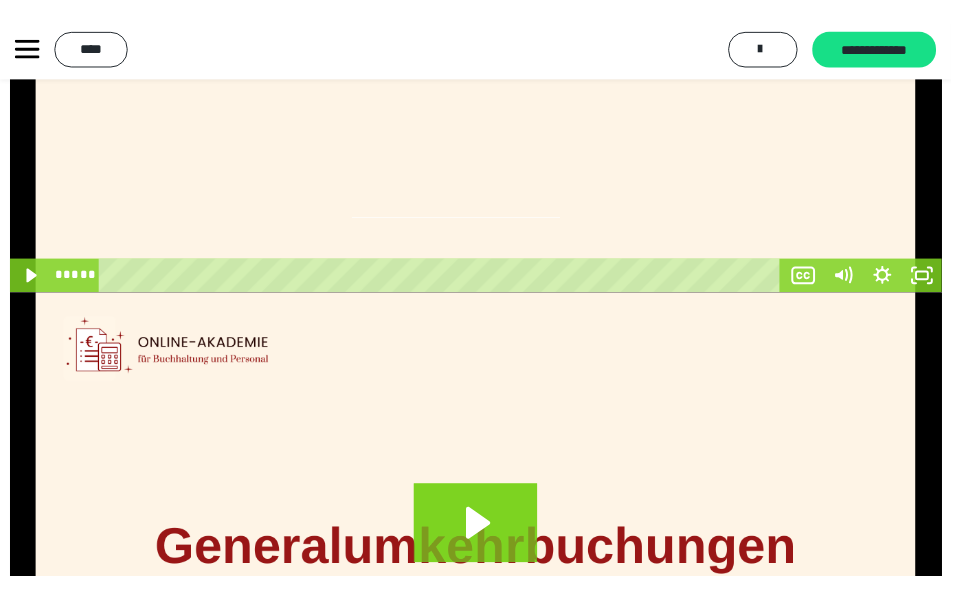 scroll, scrollTop: 374, scrollLeft: 0, axis: vertical 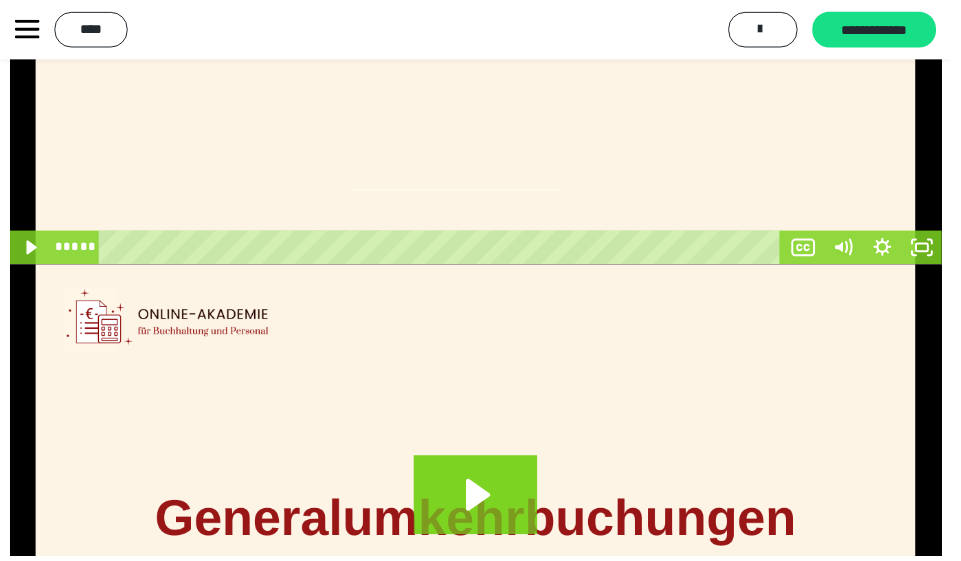 click at bounding box center [481, 17] 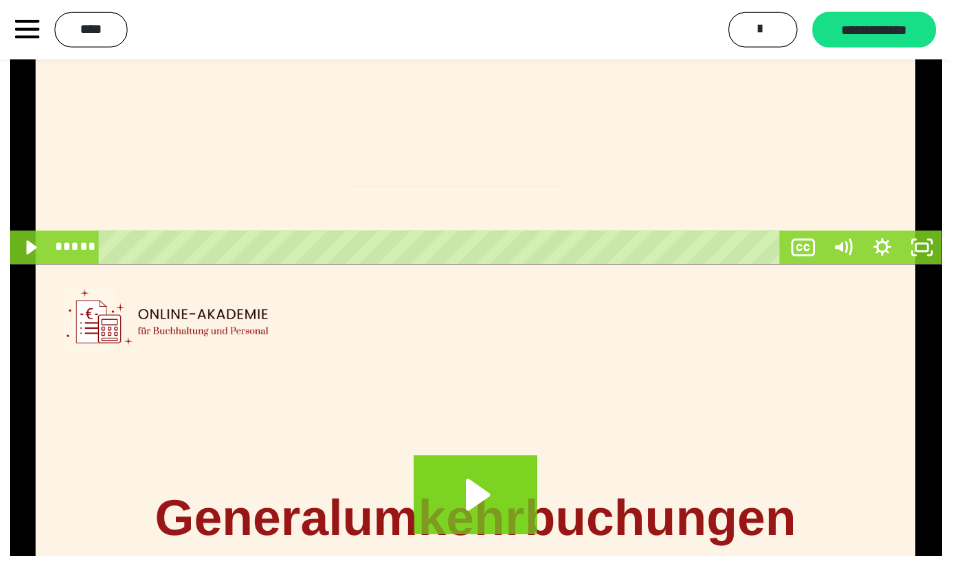 click 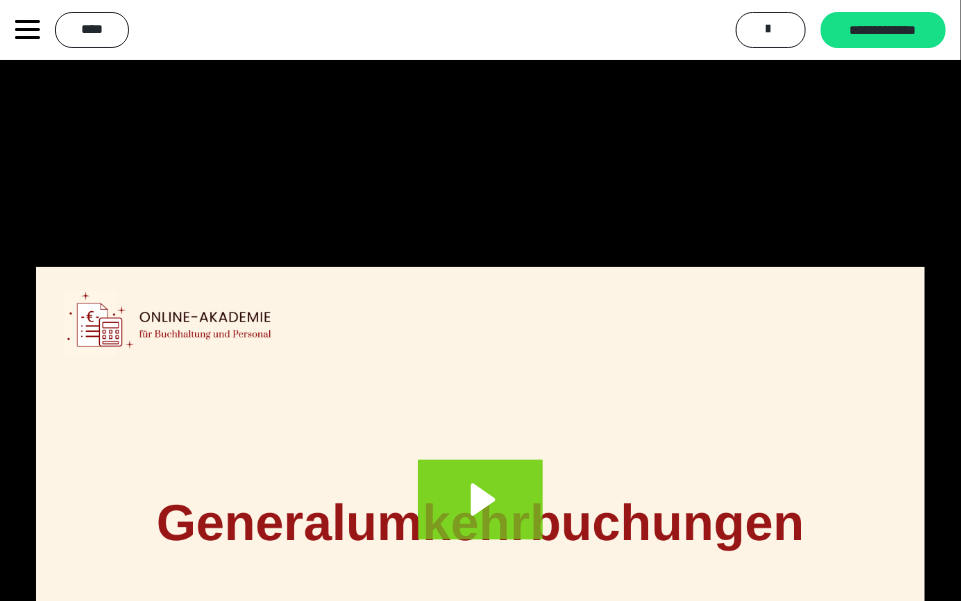click at bounding box center (480, 300) 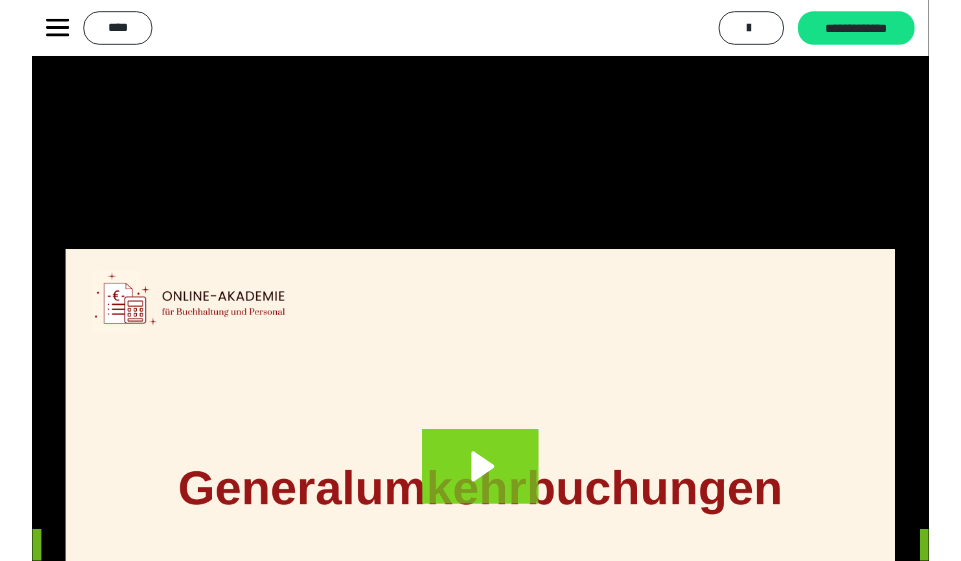 scroll, scrollTop: 0, scrollLeft: 0, axis: both 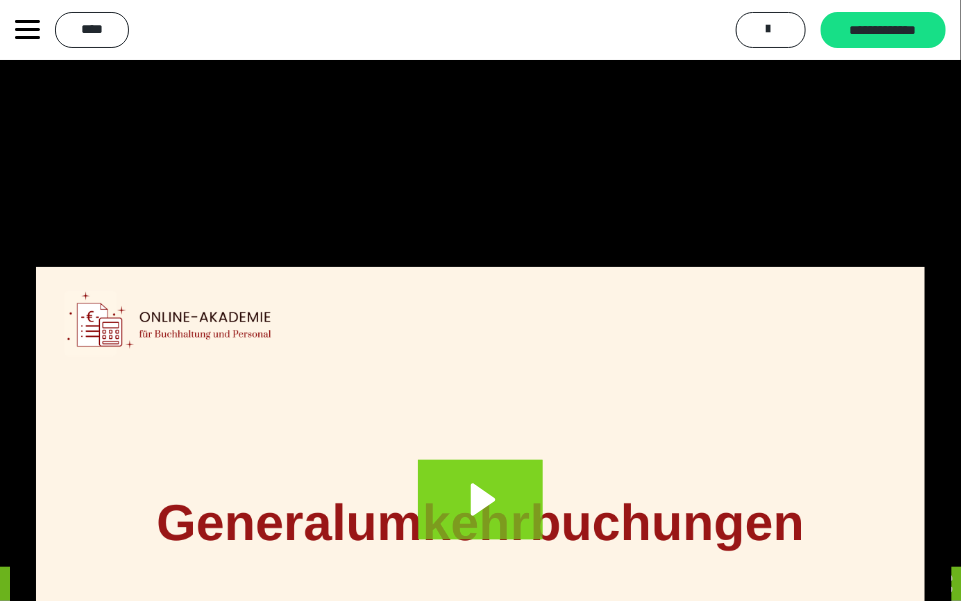 click at bounding box center [481, 300] 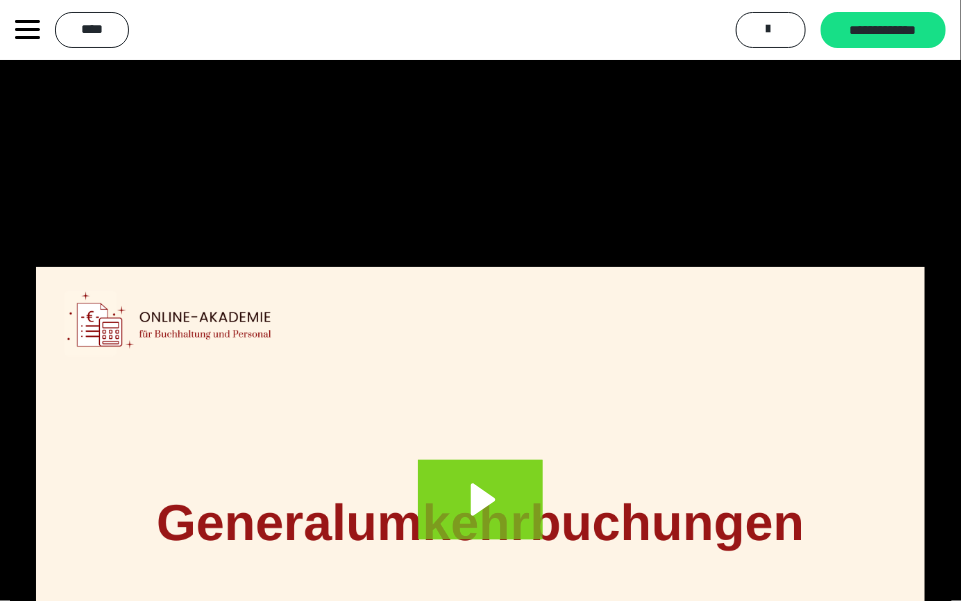 click at bounding box center [481, 300] 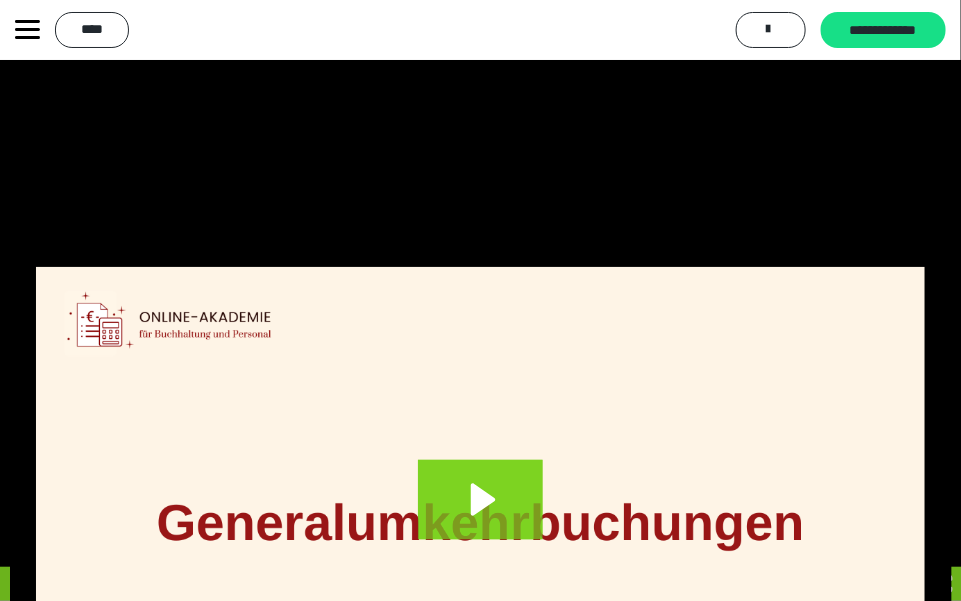click 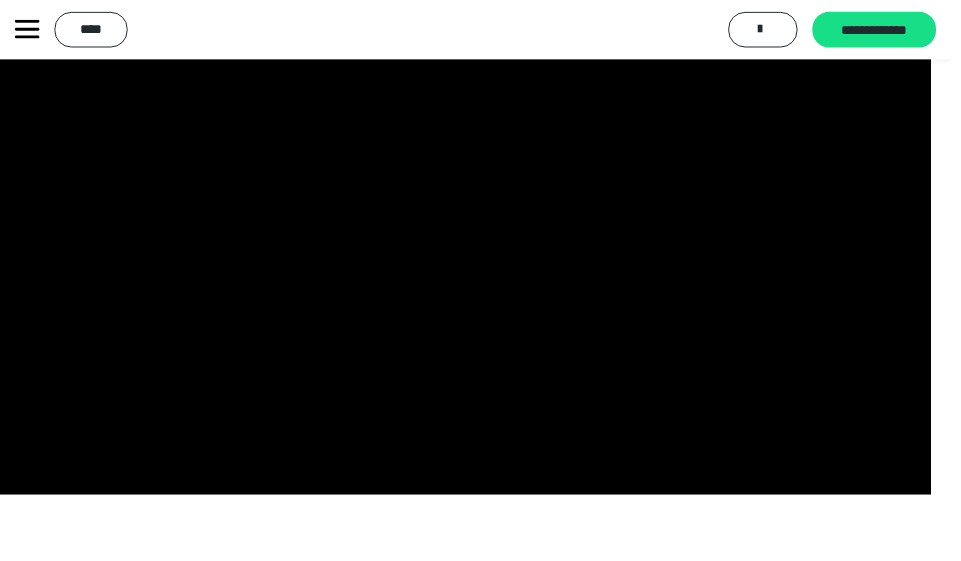 scroll, scrollTop: 0, scrollLeft: 0, axis: both 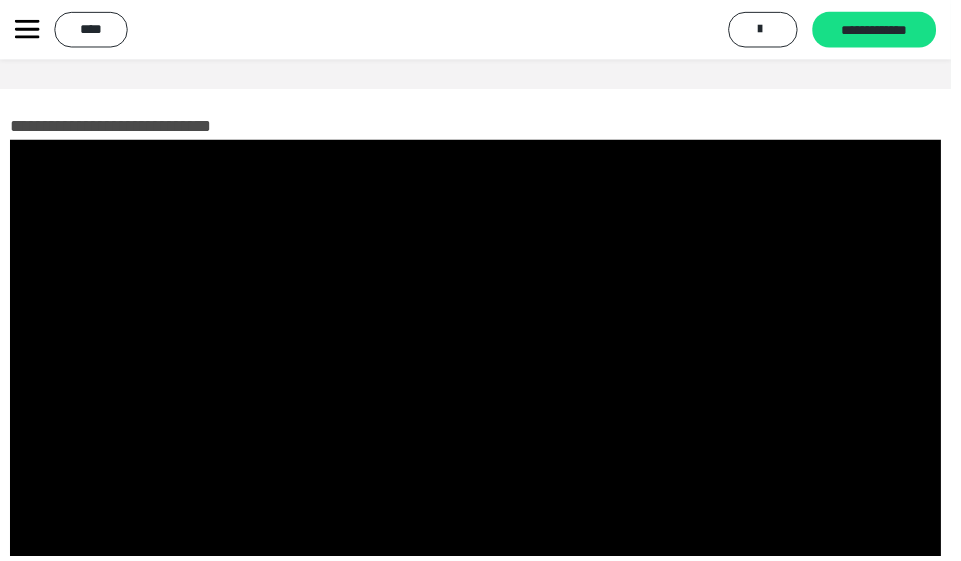click at bounding box center (480, 391) 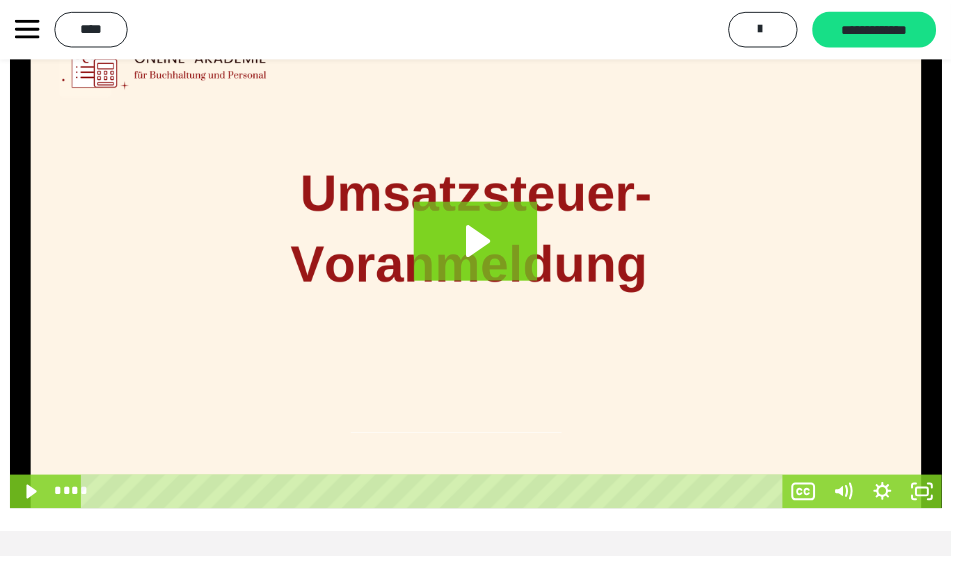 scroll, scrollTop: 1640, scrollLeft: 0, axis: vertical 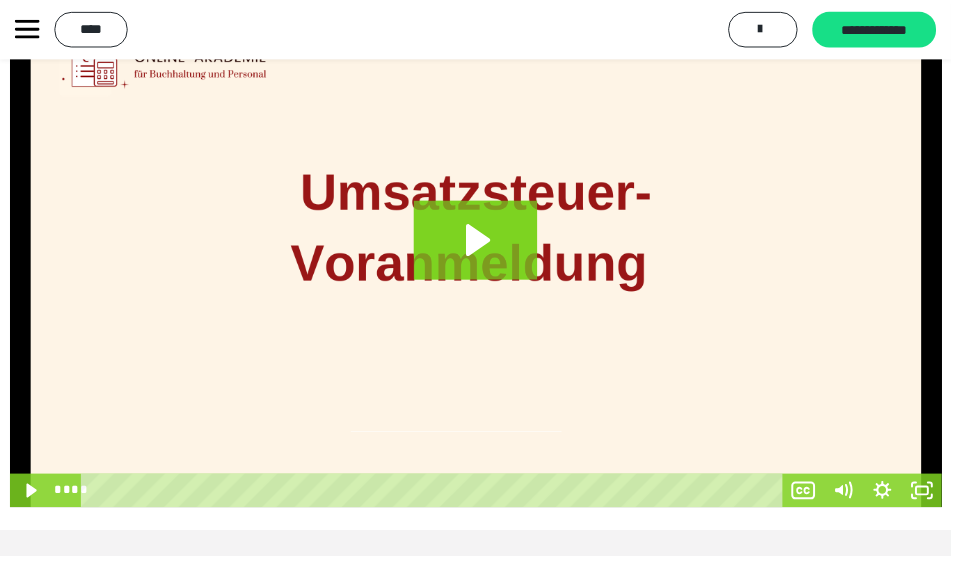 click 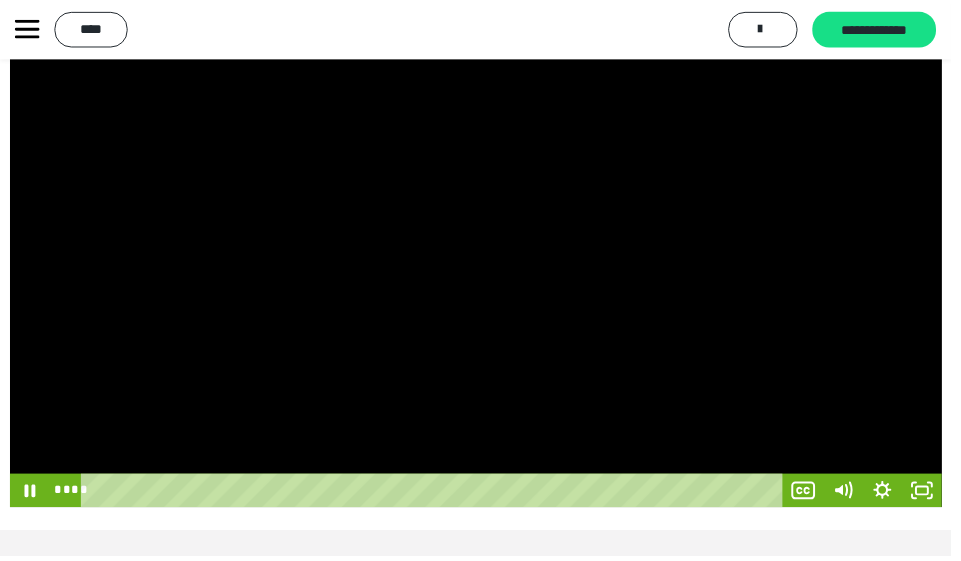 click 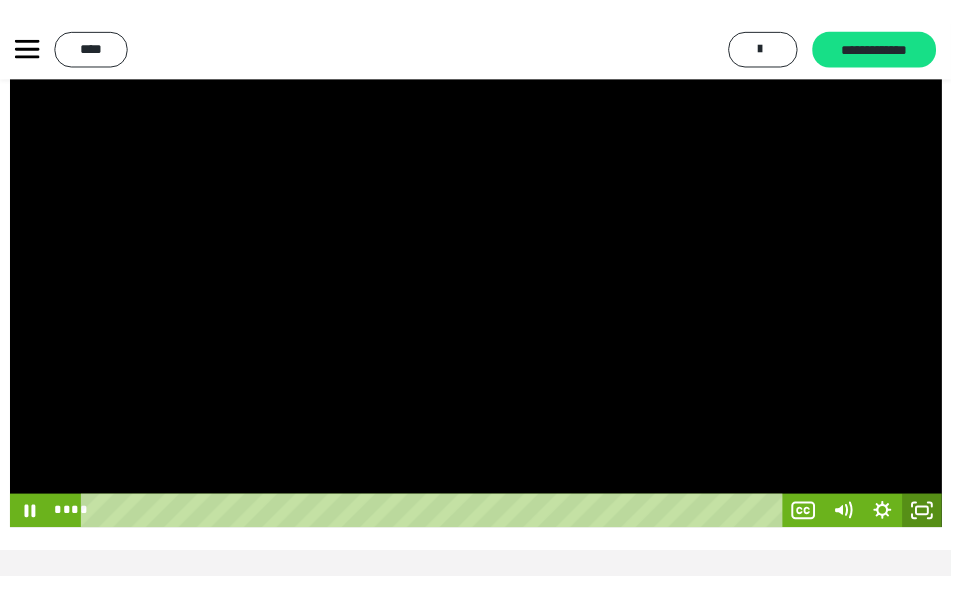 scroll, scrollTop: 1606, scrollLeft: 0, axis: vertical 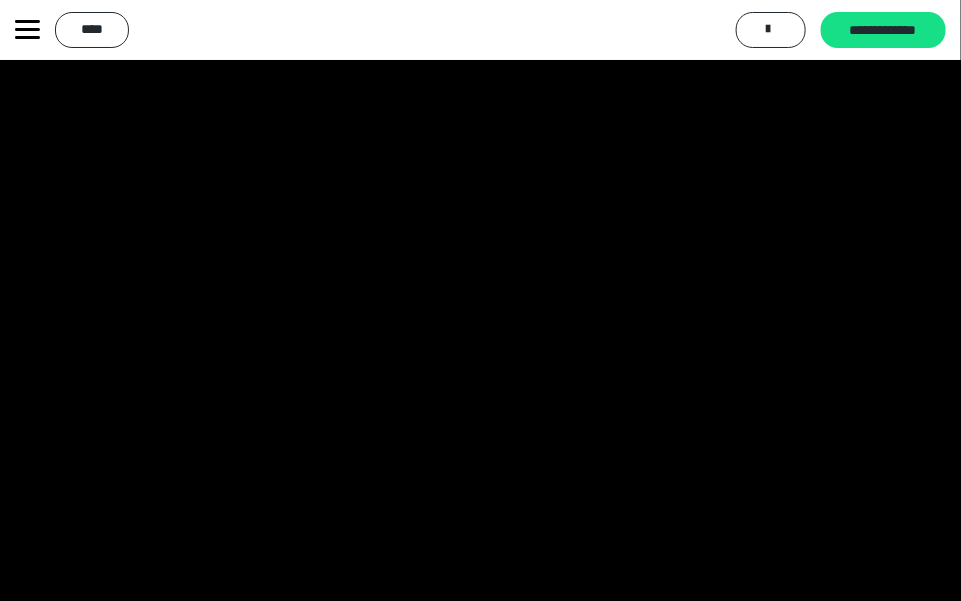 click at bounding box center (480, 300) 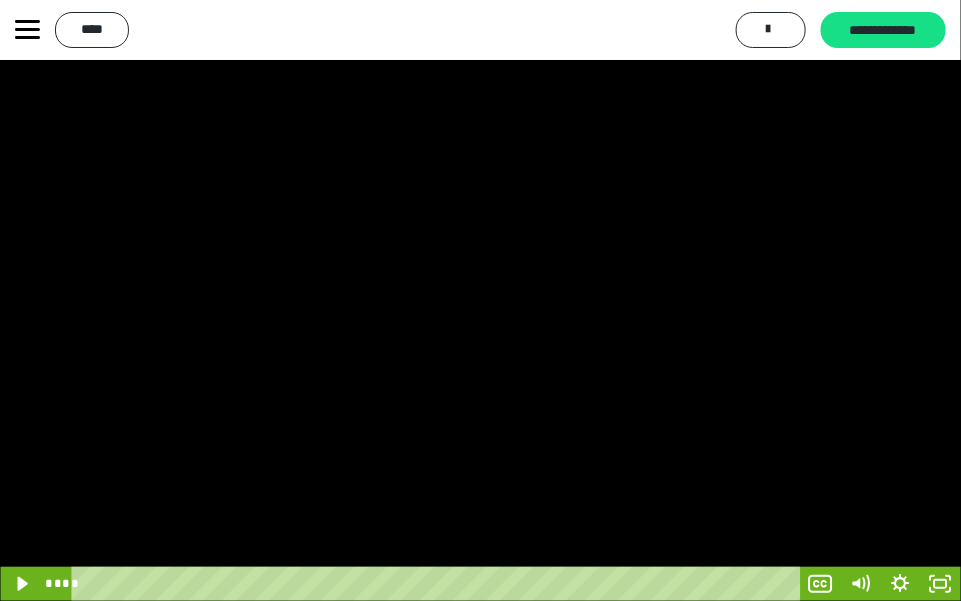 click at bounding box center (480, 300) 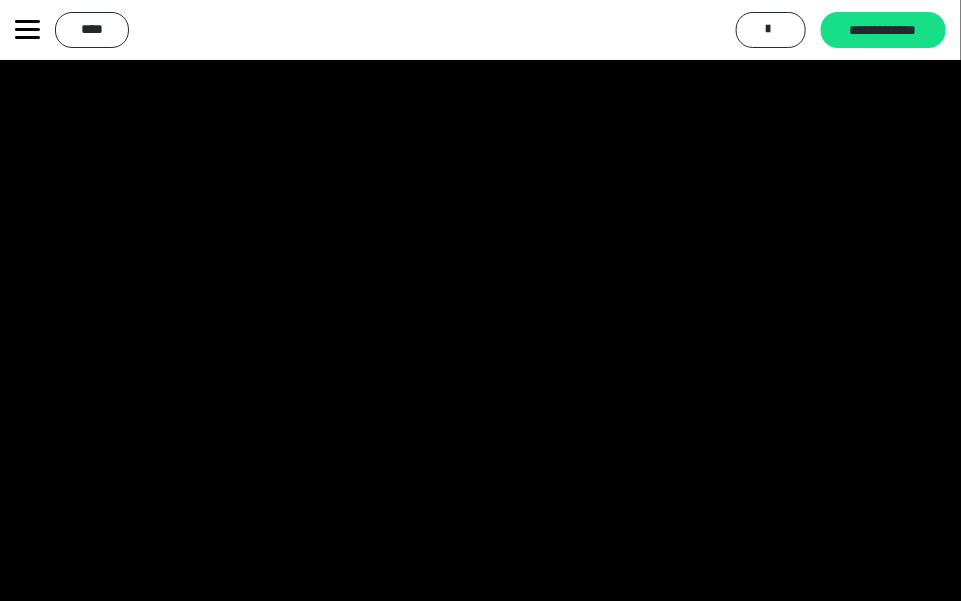 click at bounding box center (480, 300) 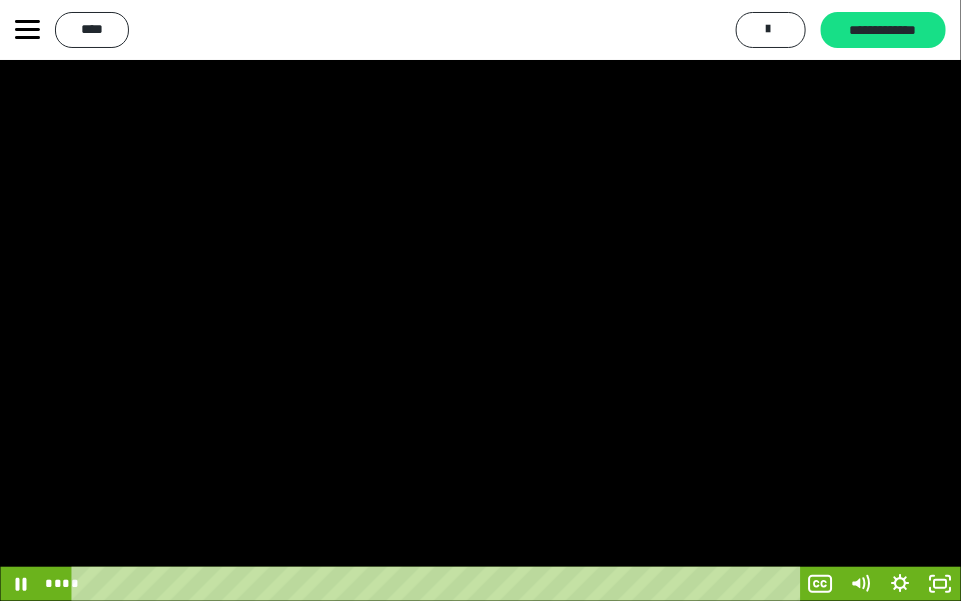 click 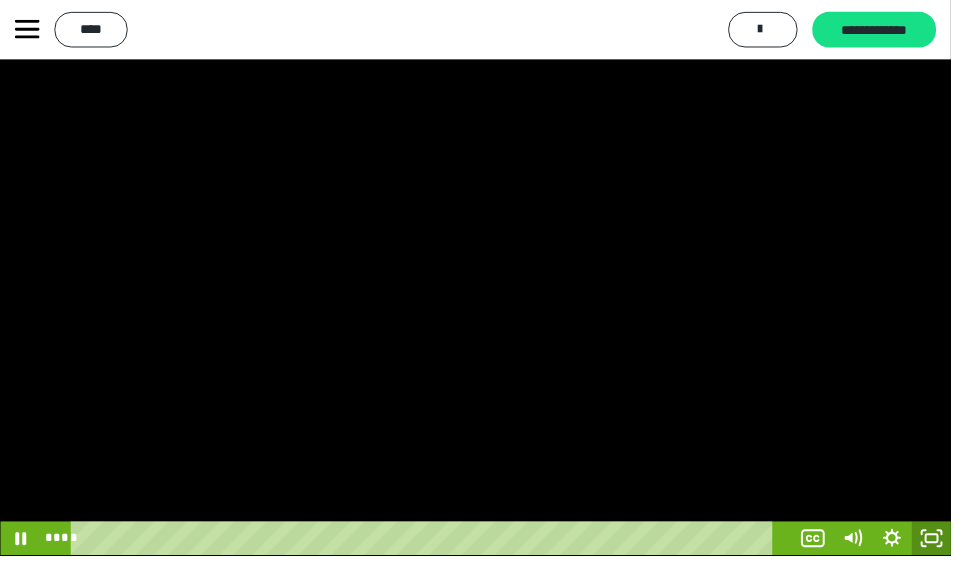 scroll, scrollTop: 1228, scrollLeft: 0, axis: vertical 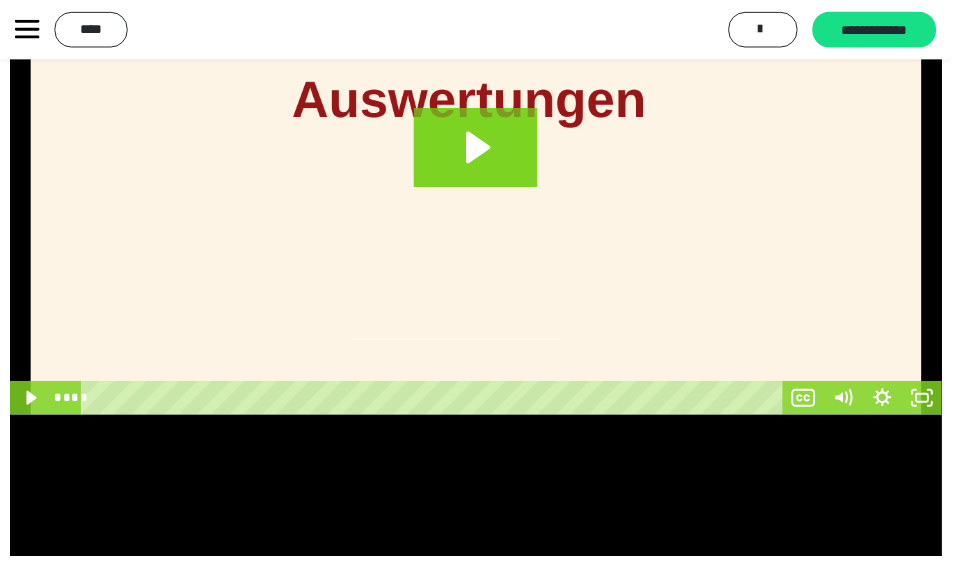 click 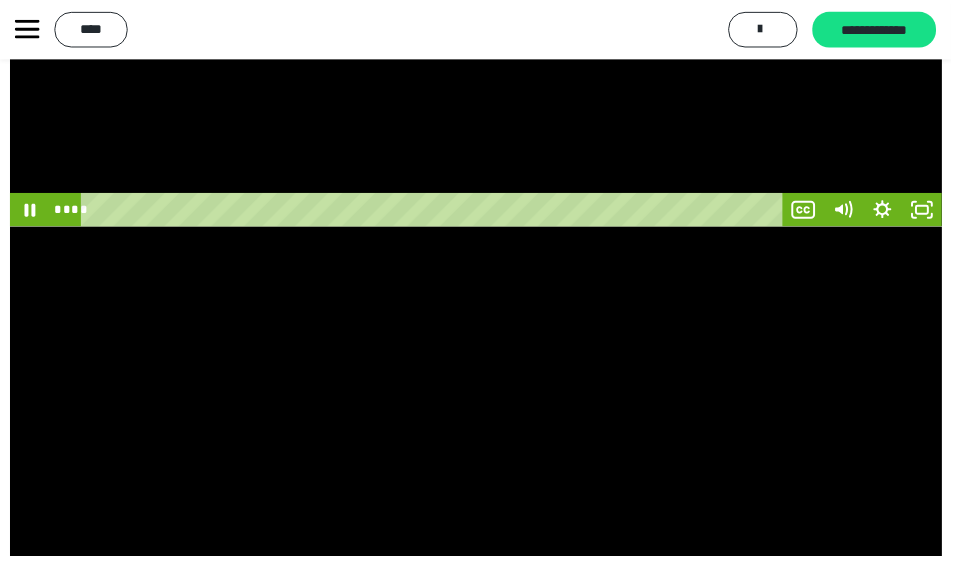 scroll, scrollTop: 1531, scrollLeft: 0, axis: vertical 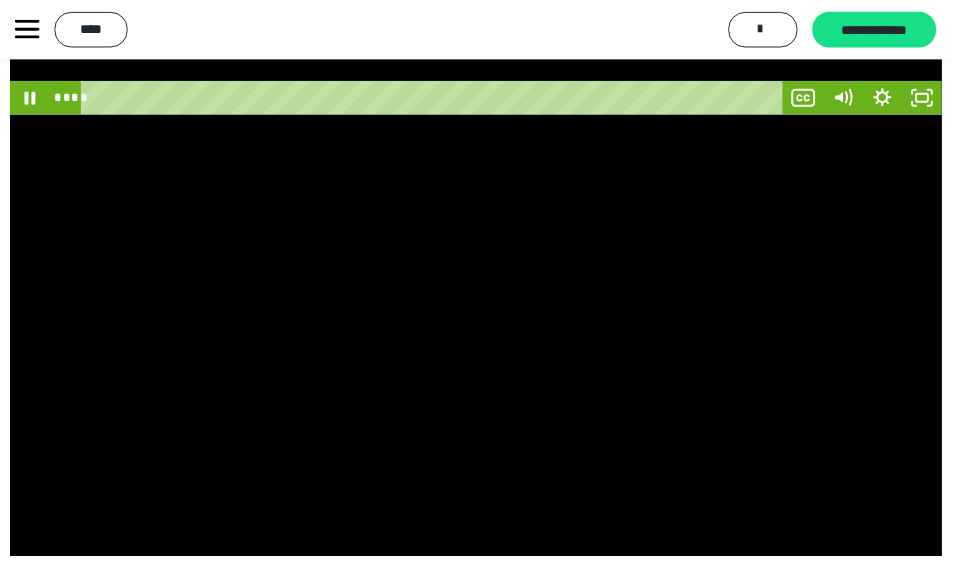 click at bounding box center (481, 369) 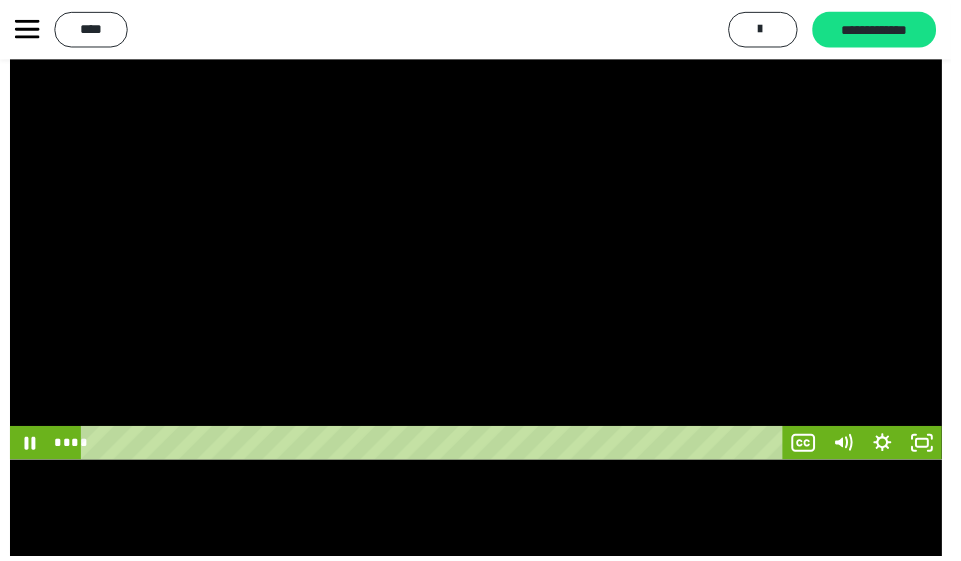 scroll, scrollTop: 1155, scrollLeft: 0, axis: vertical 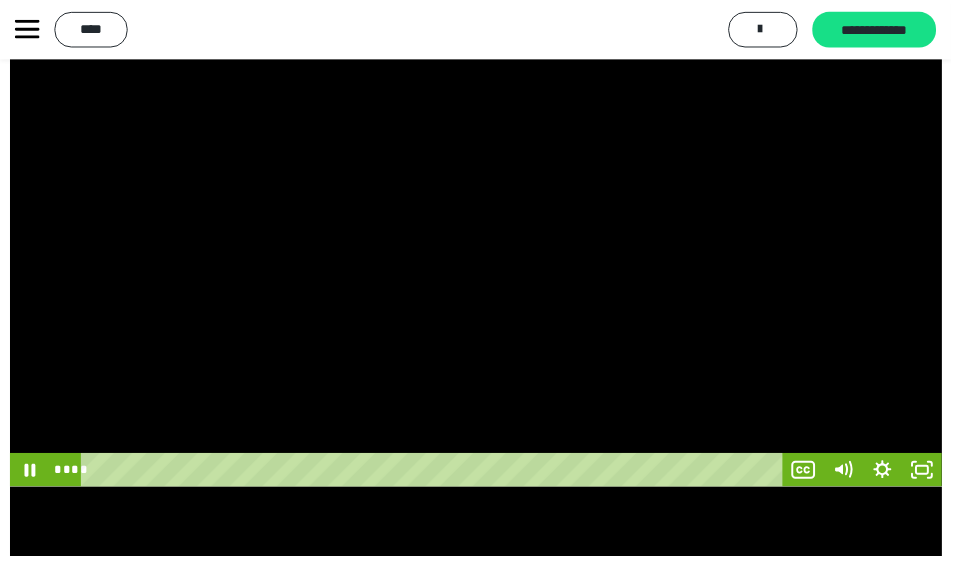 click 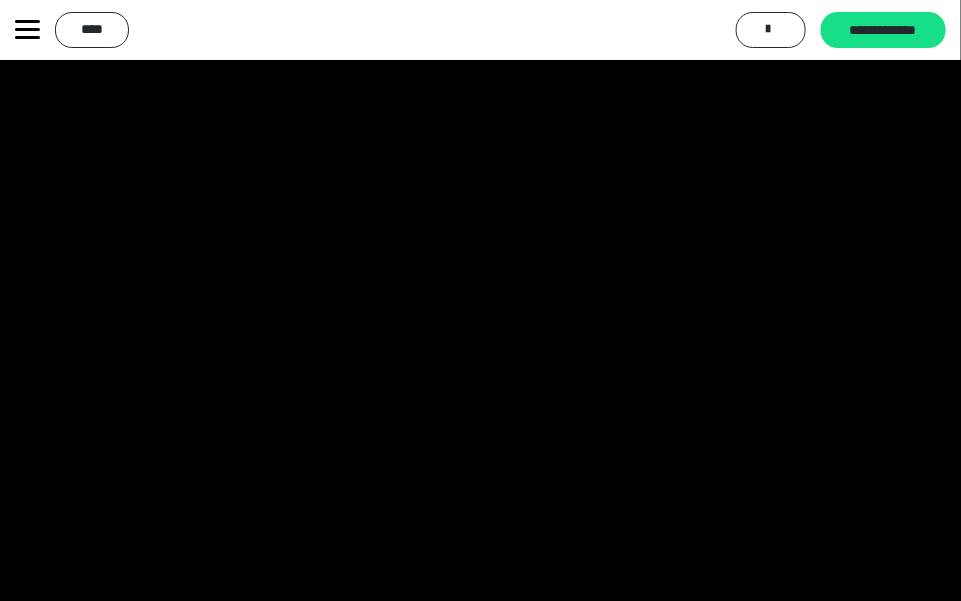 click at bounding box center [480, 300] 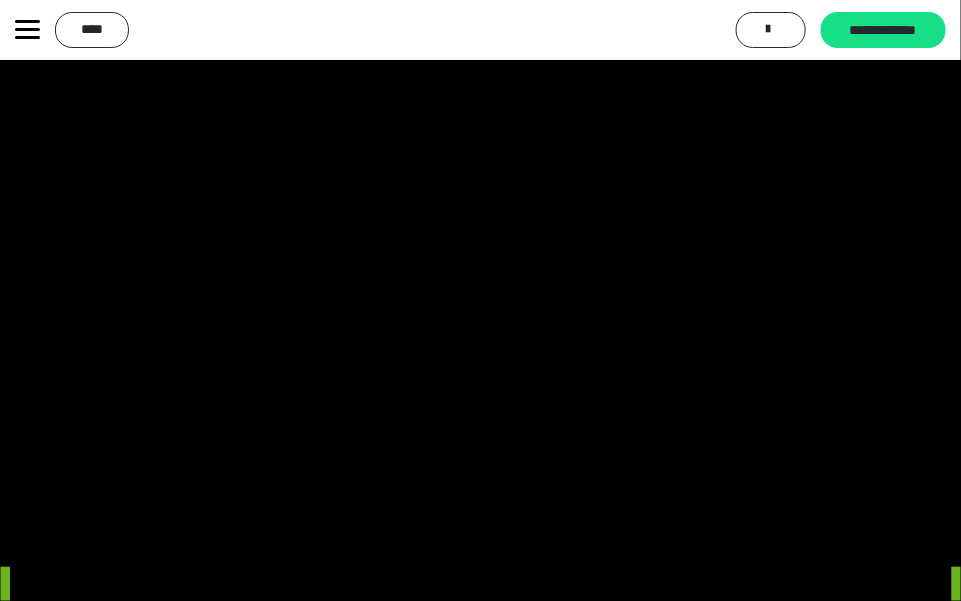 click 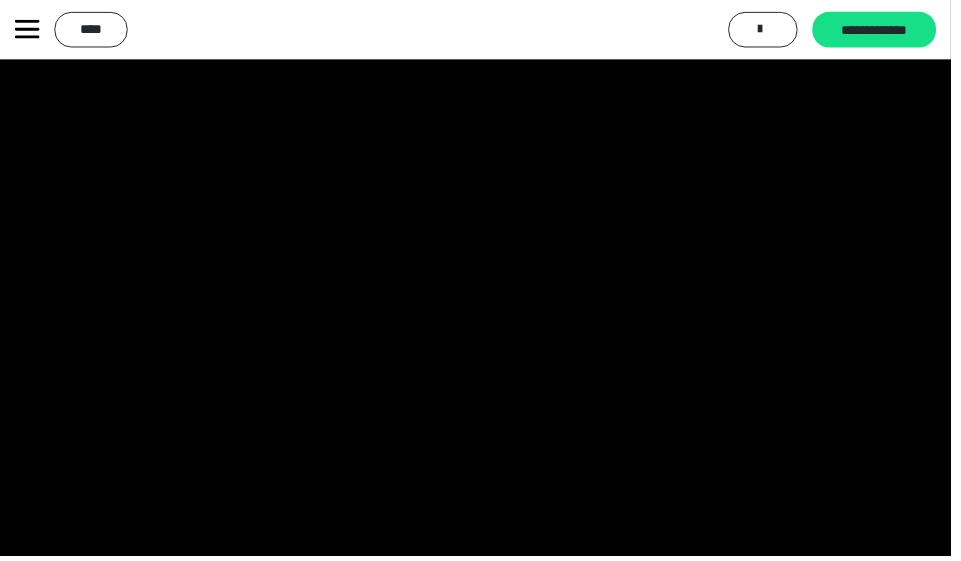 scroll, scrollTop: 150, scrollLeft: 0, axis: vertical 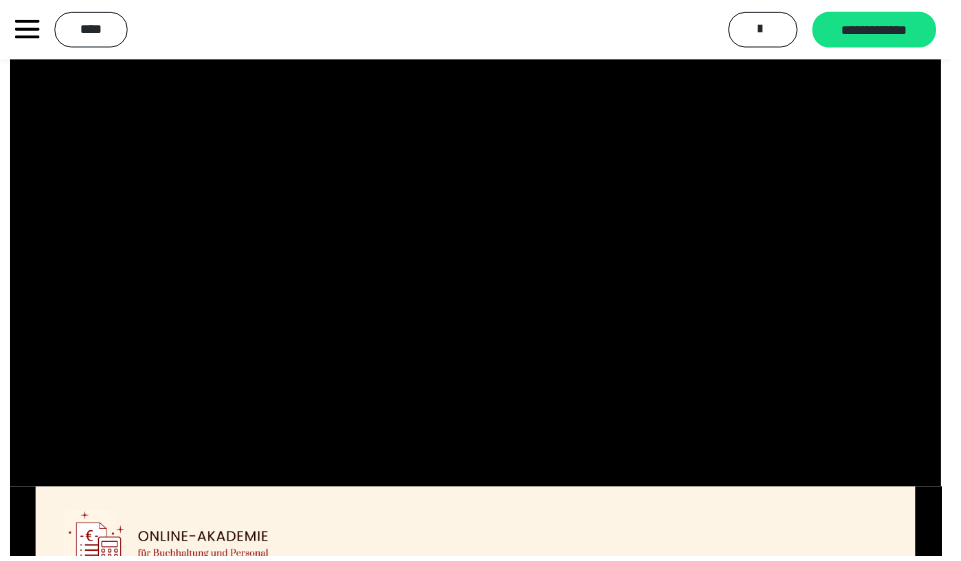 click on "**********" at bounding box center (883, 31) 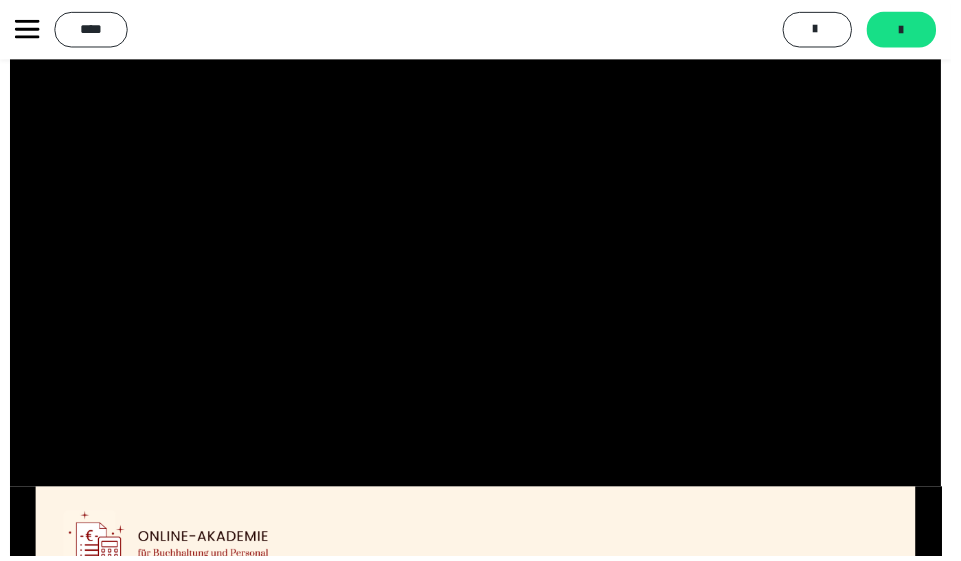 click 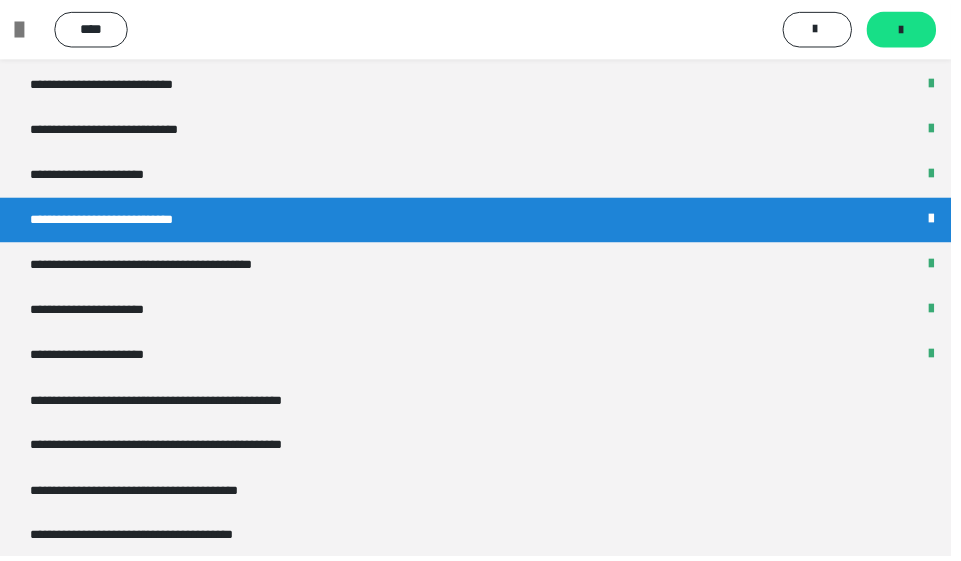 click at bounding box center [27, 30] 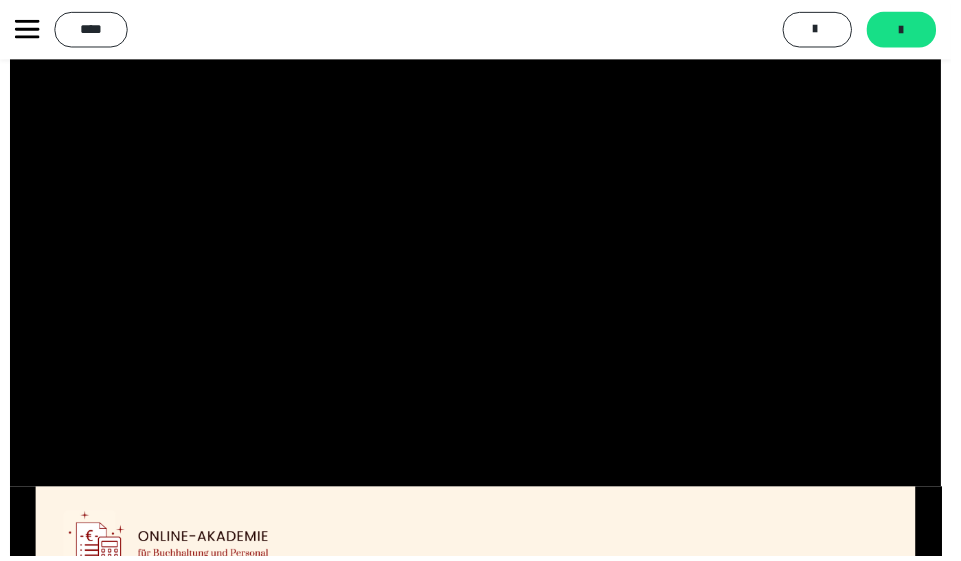 click 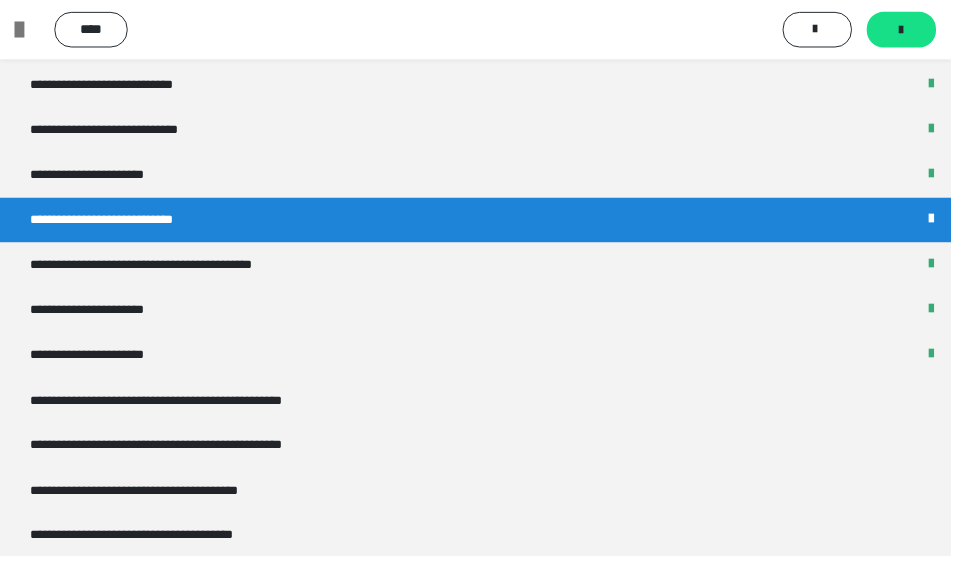scroll, scrollTop: 295, scrollLeft: 0, axis: vertical 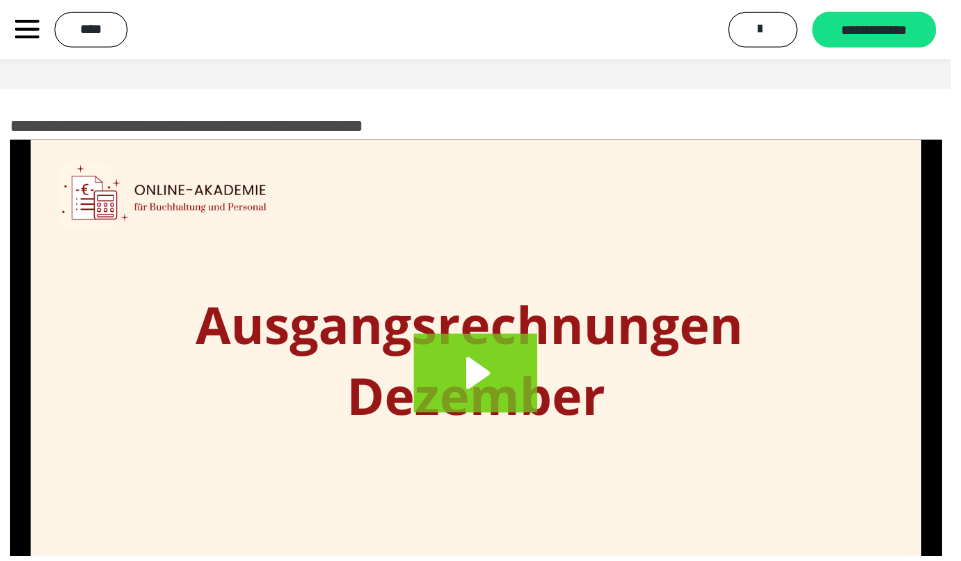 click 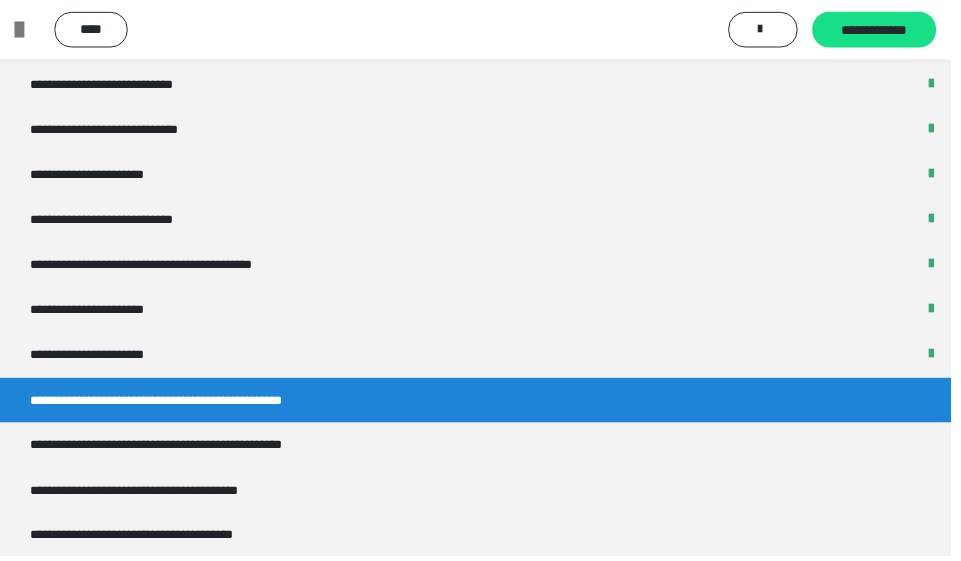 click on "**********" at bounding box center [485, 449] 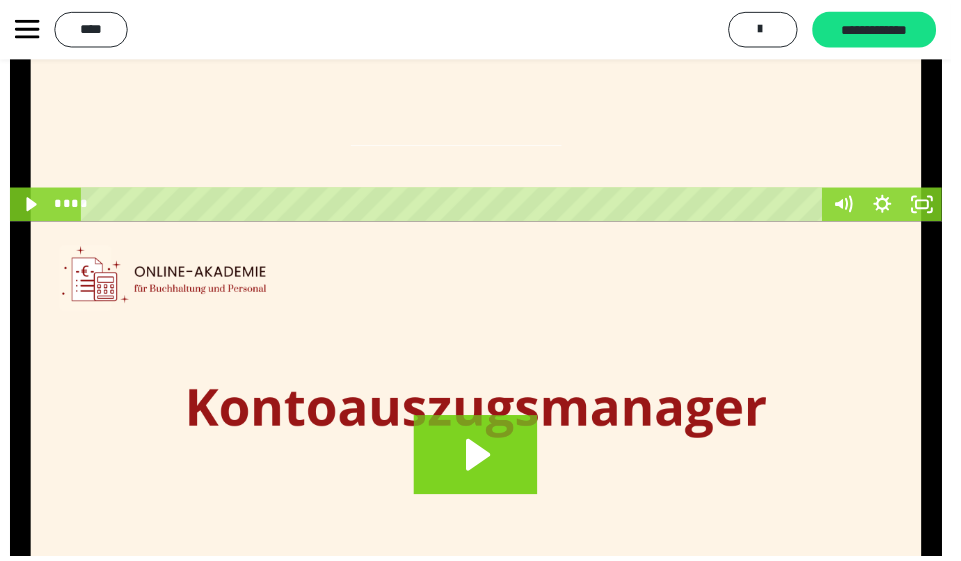 scroll, scrollTop: 0, scrollLeft: 0, axis: both 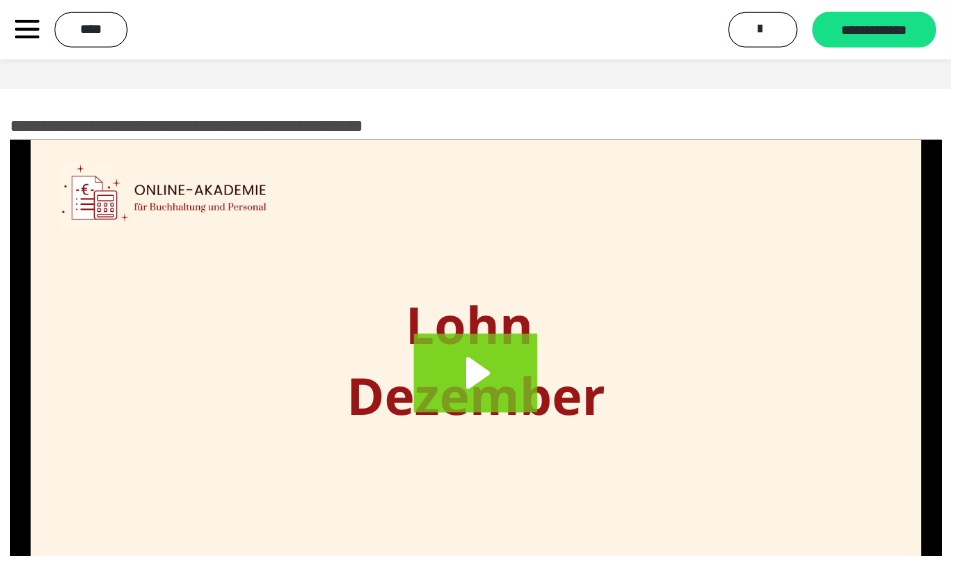 click 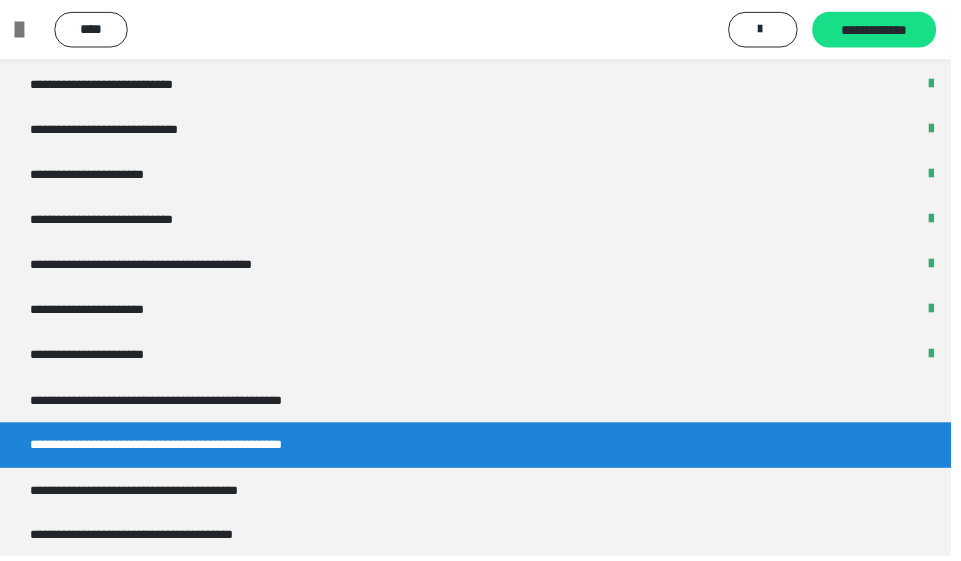 click on "**********" at bounding box center [183, 495] 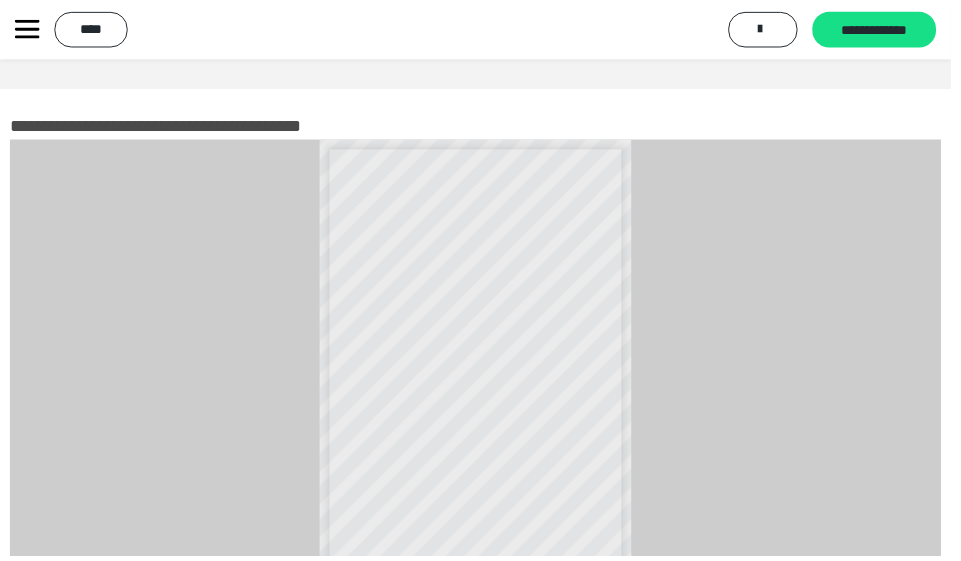 click 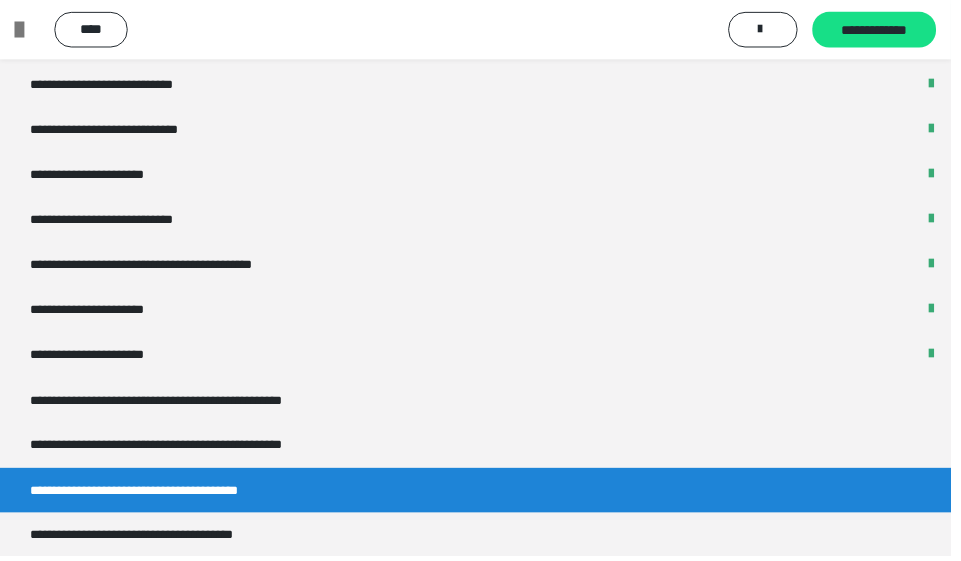 click on "**********" at bounding box center [162, 540] 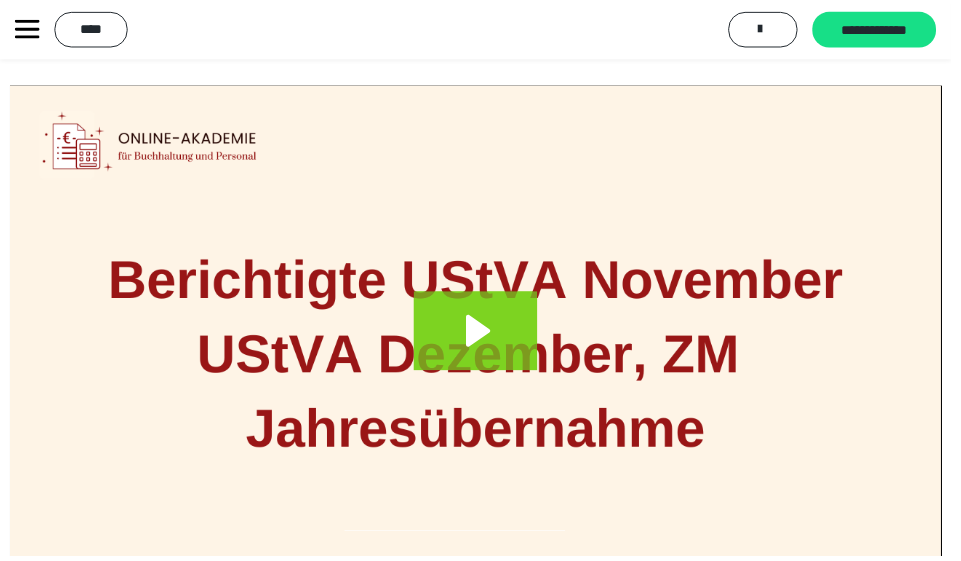 scroll, scrollTop: 0, scrollLeft: 0, axis: both 